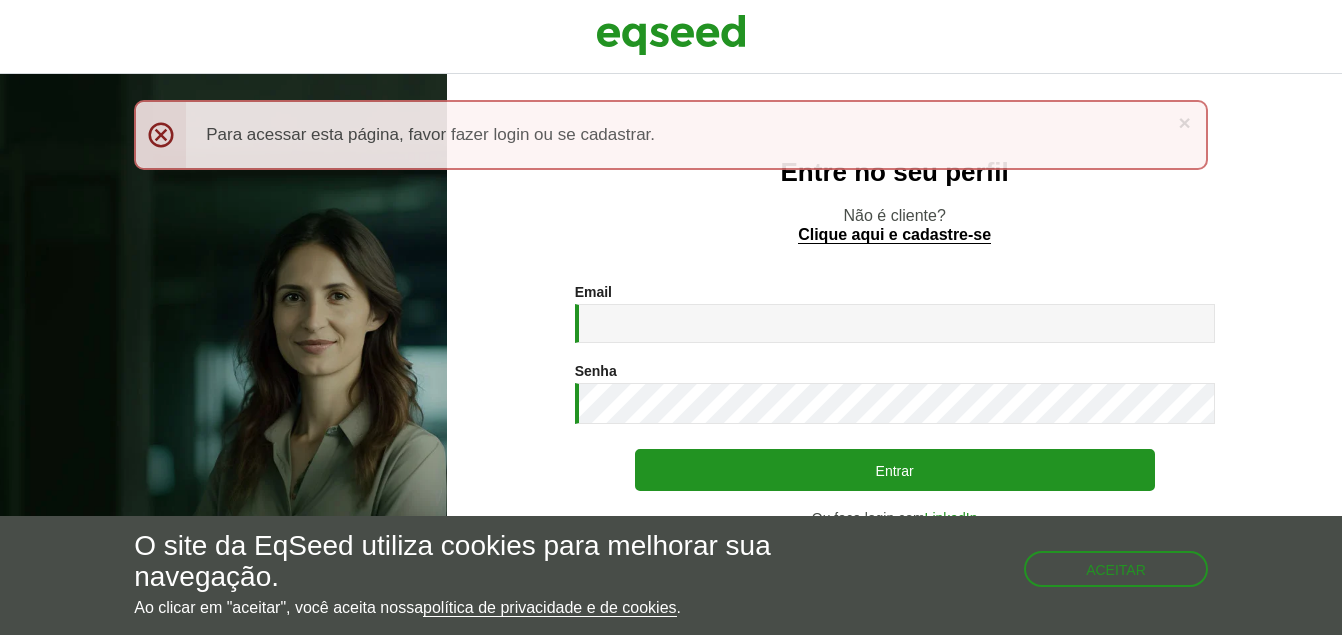 scroll, scrollTop: 0, scrollLeft: 0, axis: both 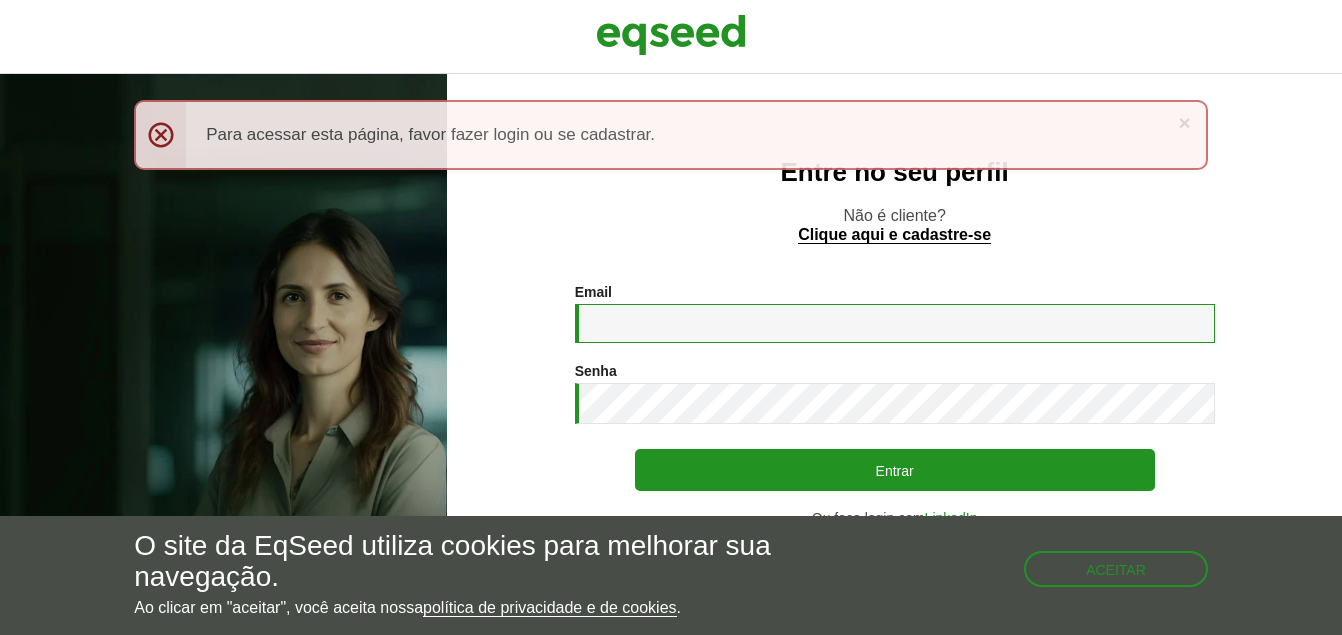 click on "Email  *" at bounding box center [895, 323] 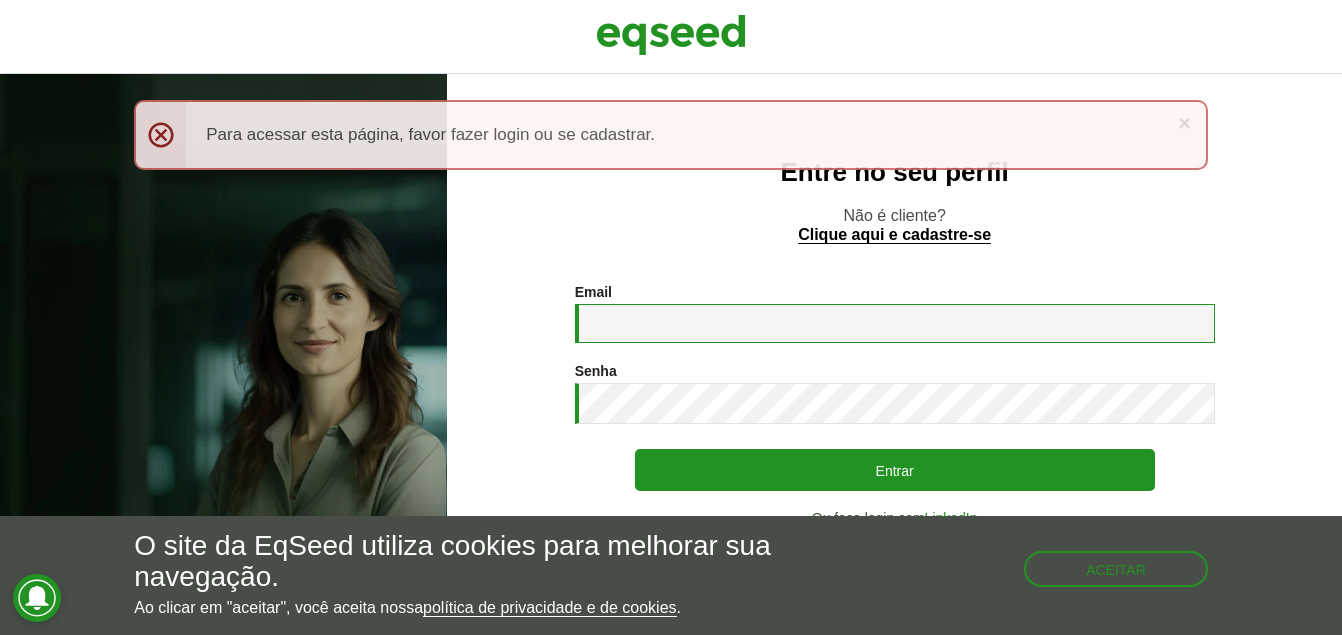 type on "**********" 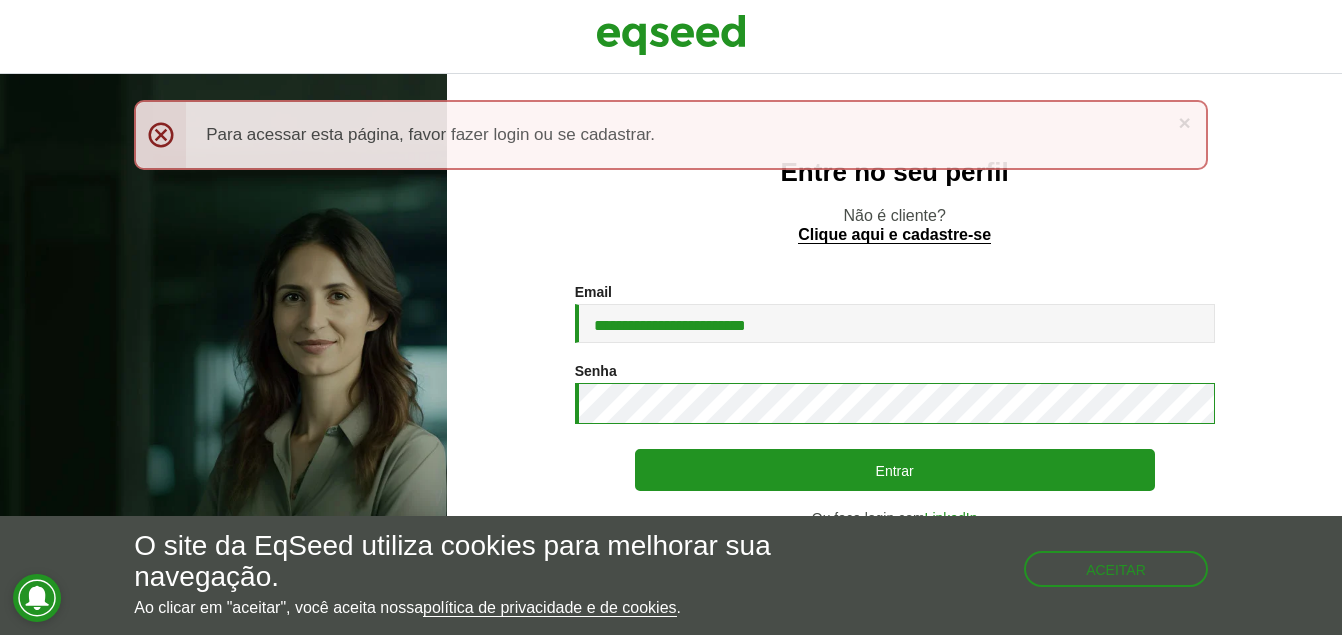 click on "Entrar" at bounding box center [895, 470] 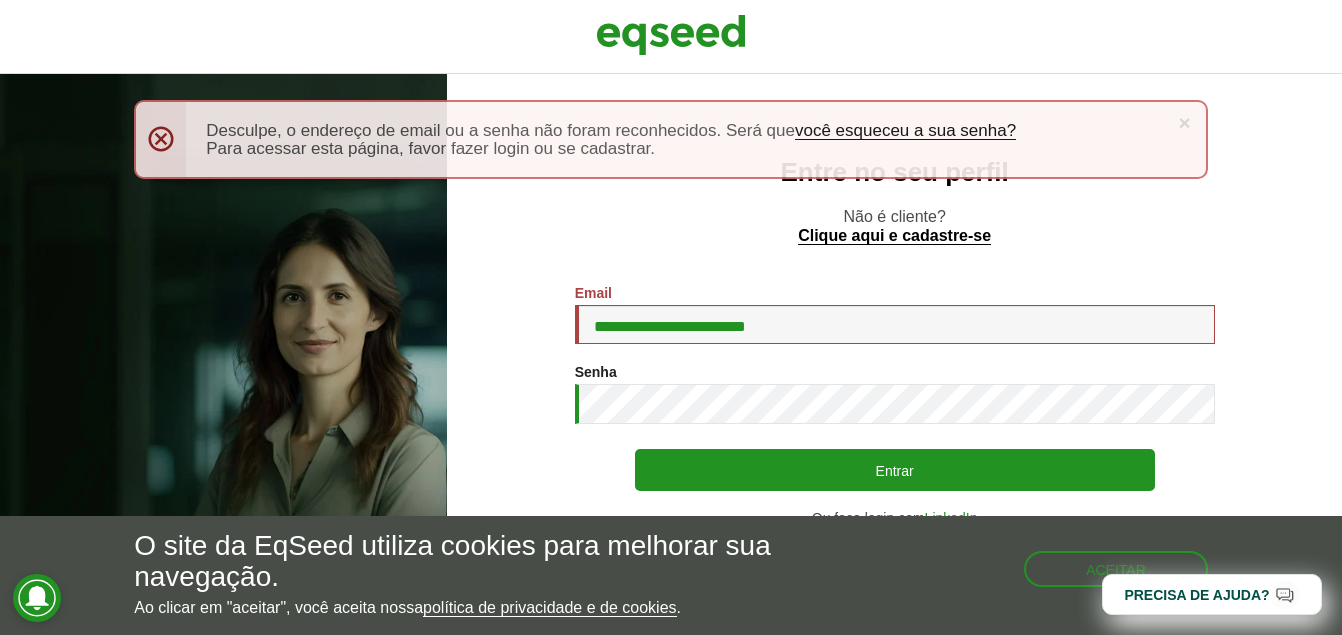 scroll, scrollTop: 0, scrollLeft: 0, axis: both 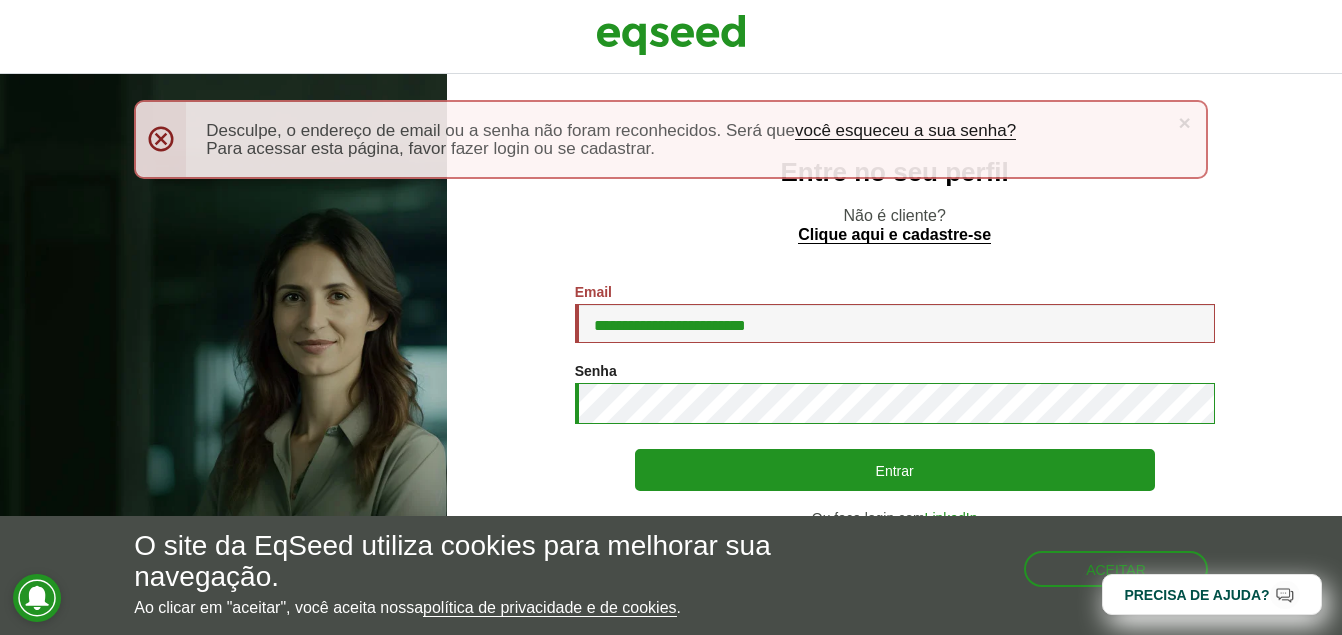 click on "Entrar" at bounding box center [895, 470] 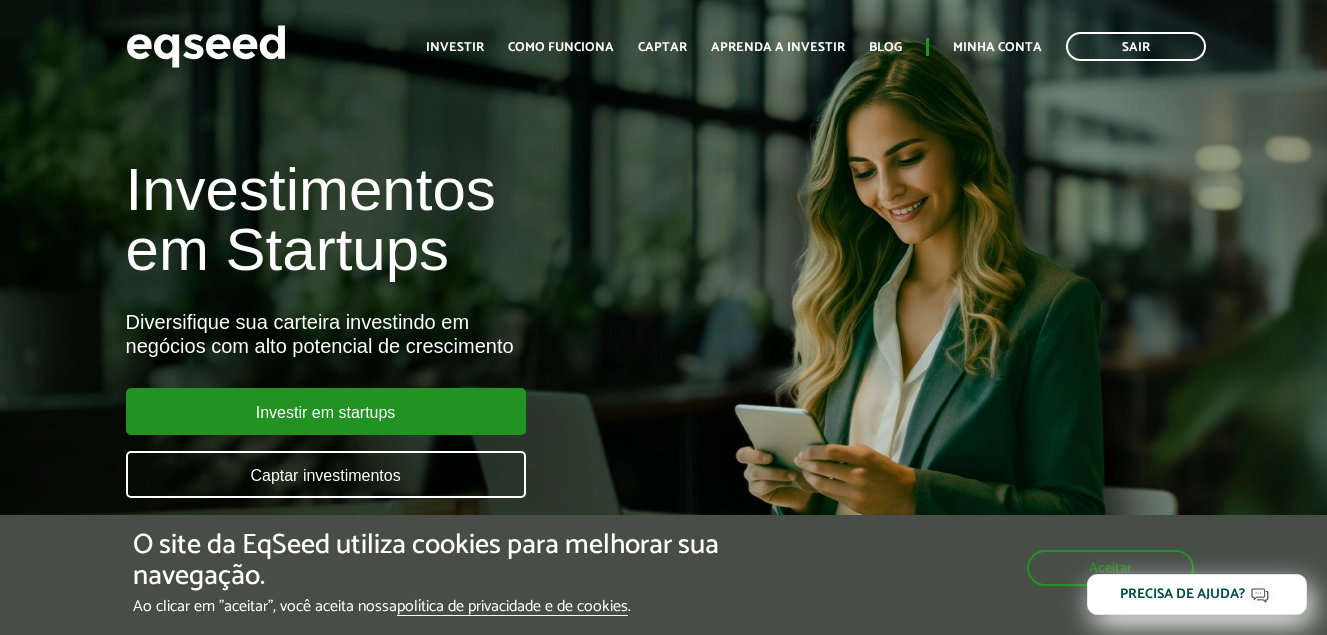 scroll, scrollTop: 0, scrollLeft: 0, axis: both 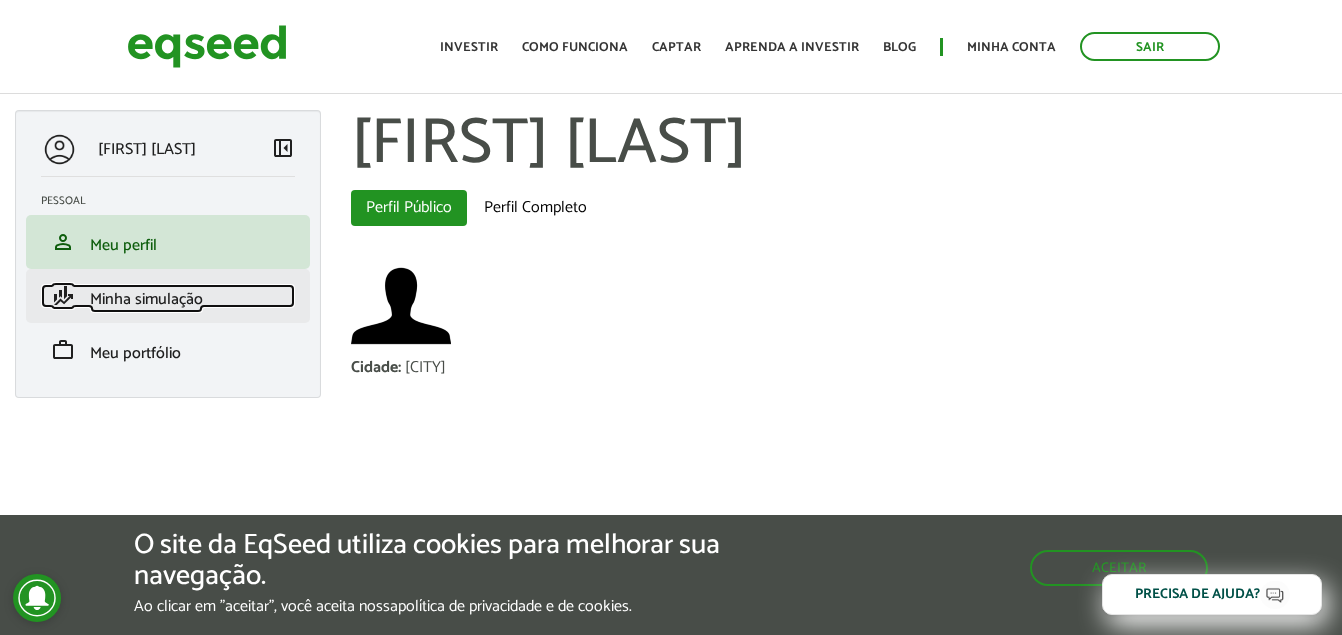 click on "Minha simulação" at bounding box center [146, 299] 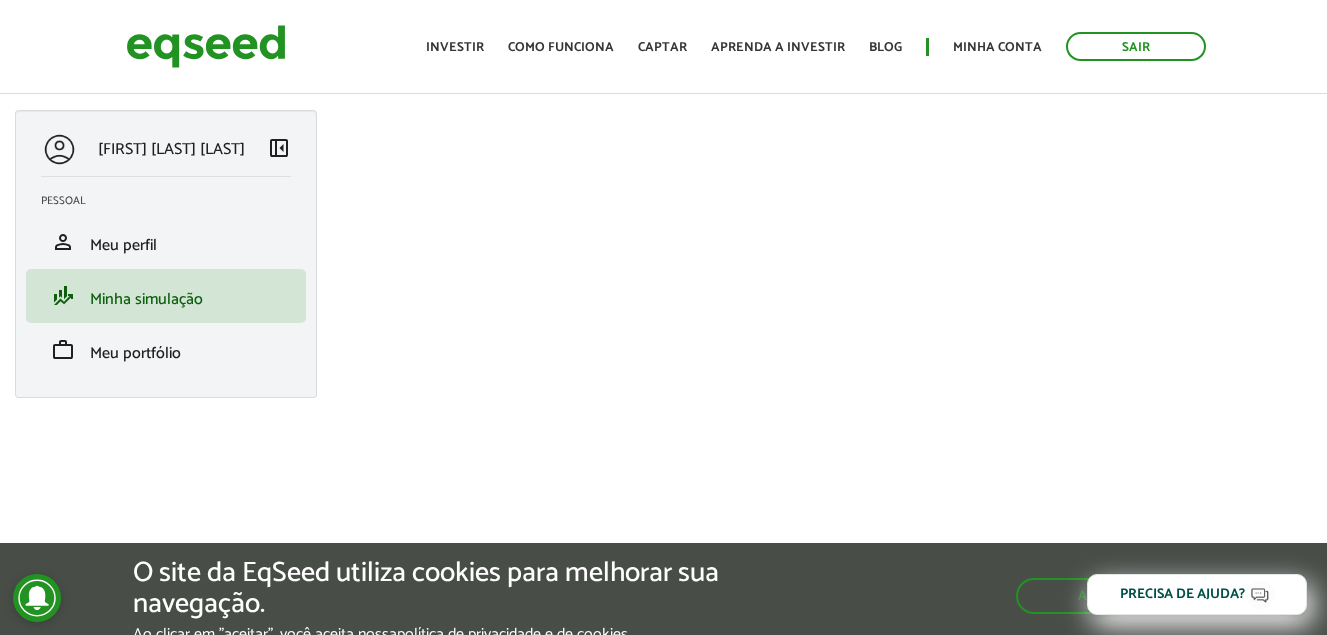 scroll, scrollTop: 0, scrollLeft: 0, axis: both 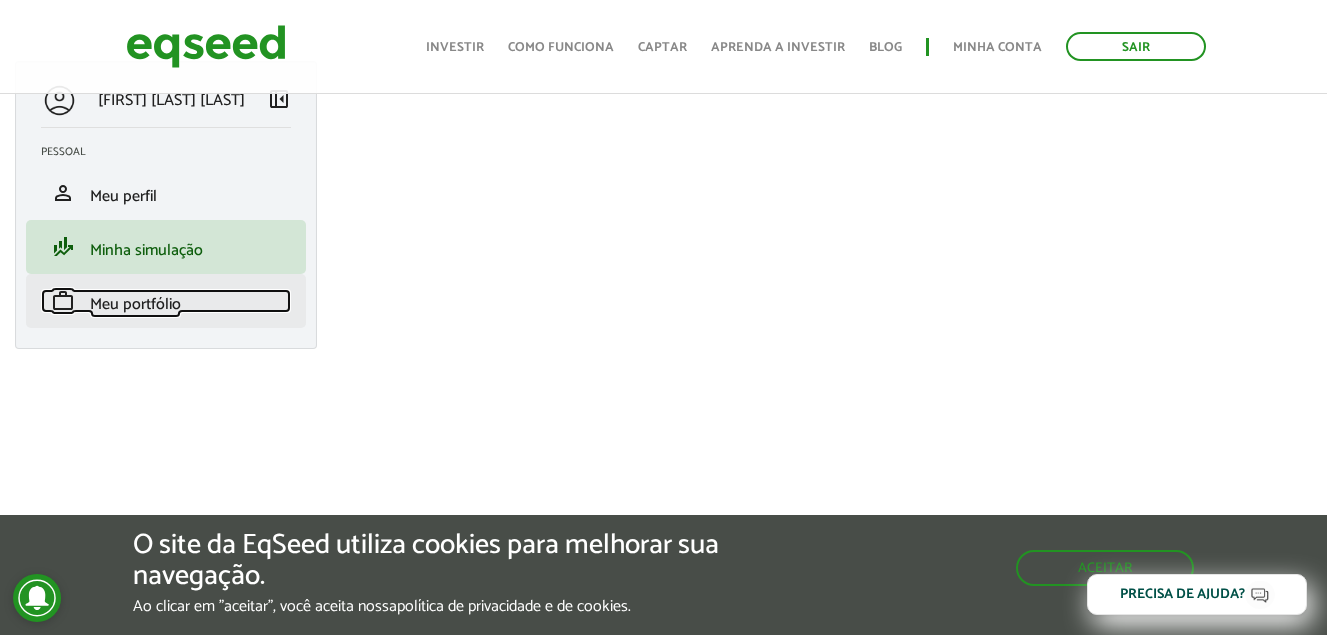 click on "Meu portfólio" at bounding box center [135, 304] 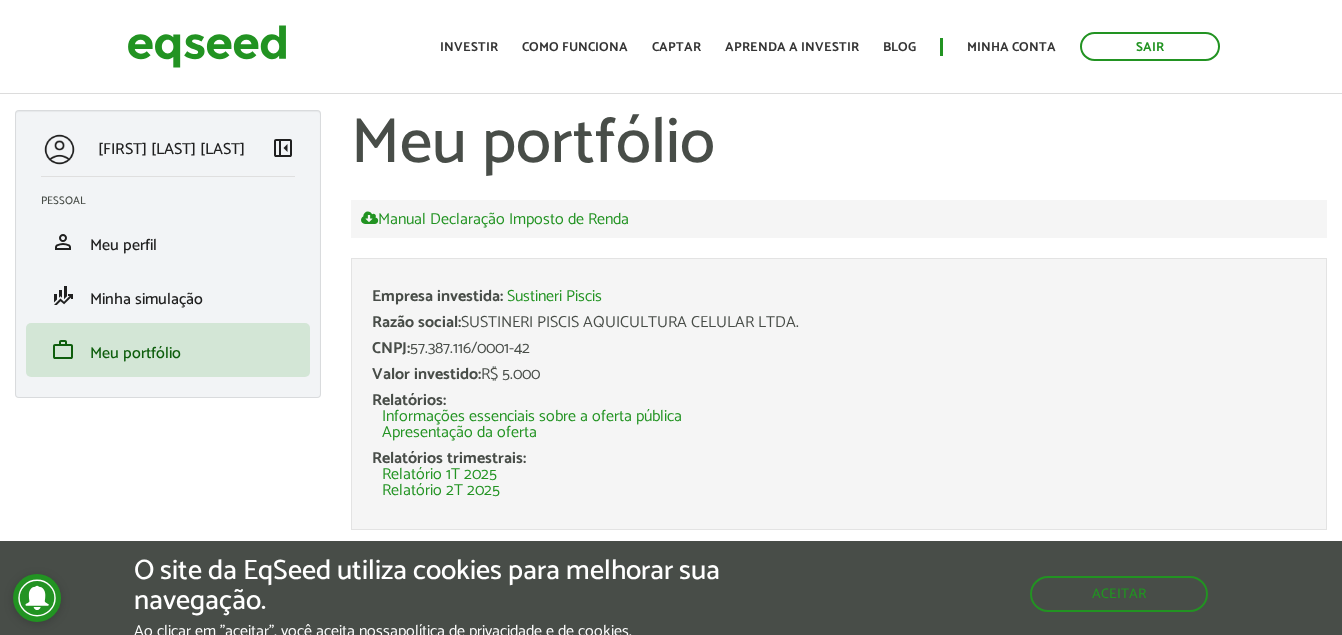 scroll, scrollTop: 0, scrollLeft: 0, axis: both 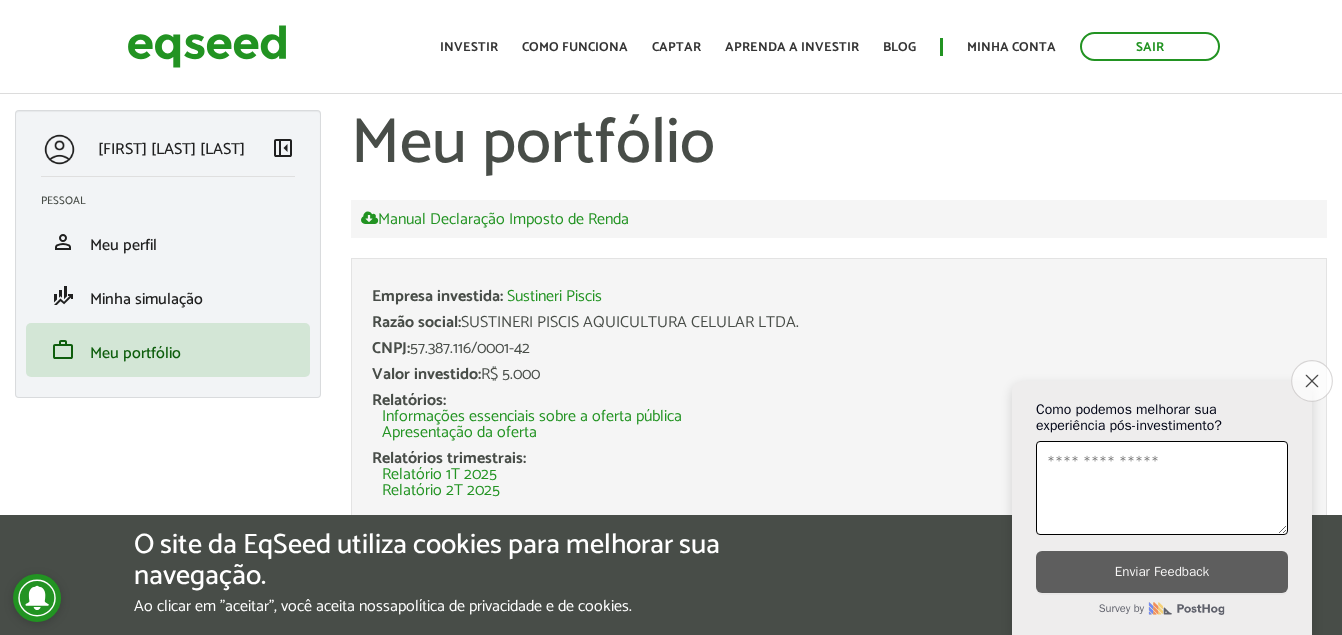 click on "Close survey" 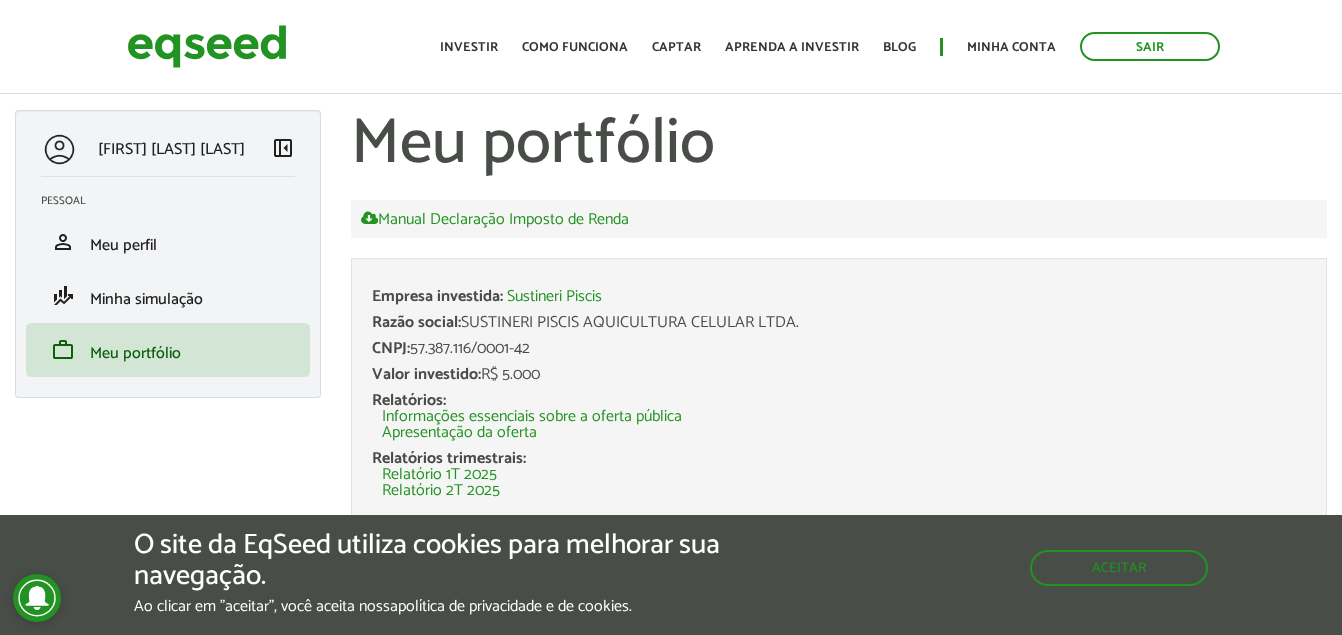 drag, startPoint x: 538, startPoint y: 346, endPoint x: 417, endPoint y: 347, distance: 121.004135 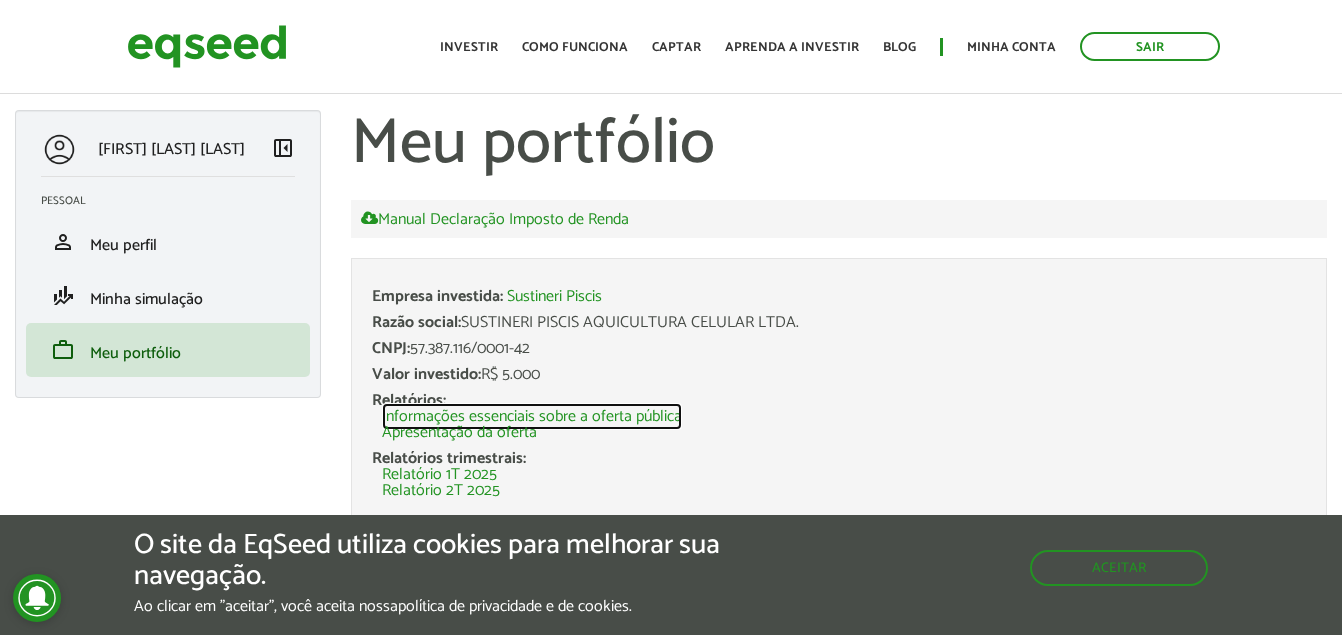 click on "Informações essenciais sobre a oferta pública" at bounding box center [532, 417] 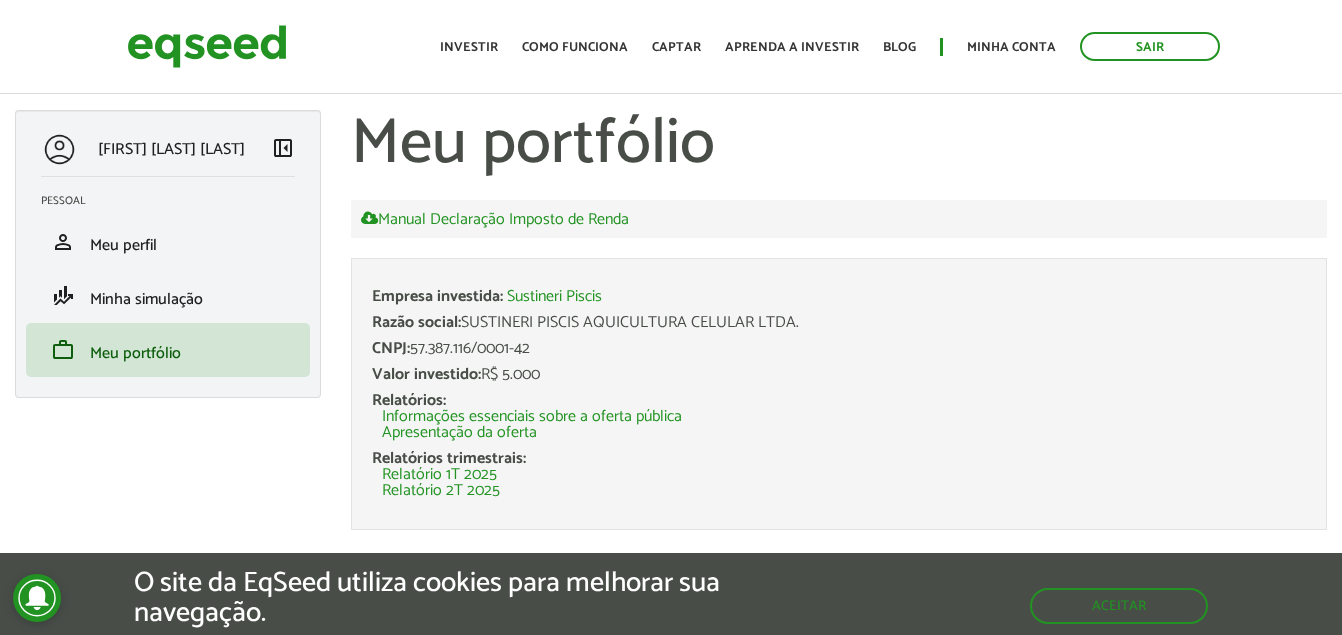 scroll, scrollTop: 0, scrollLeft: 0, axis: both 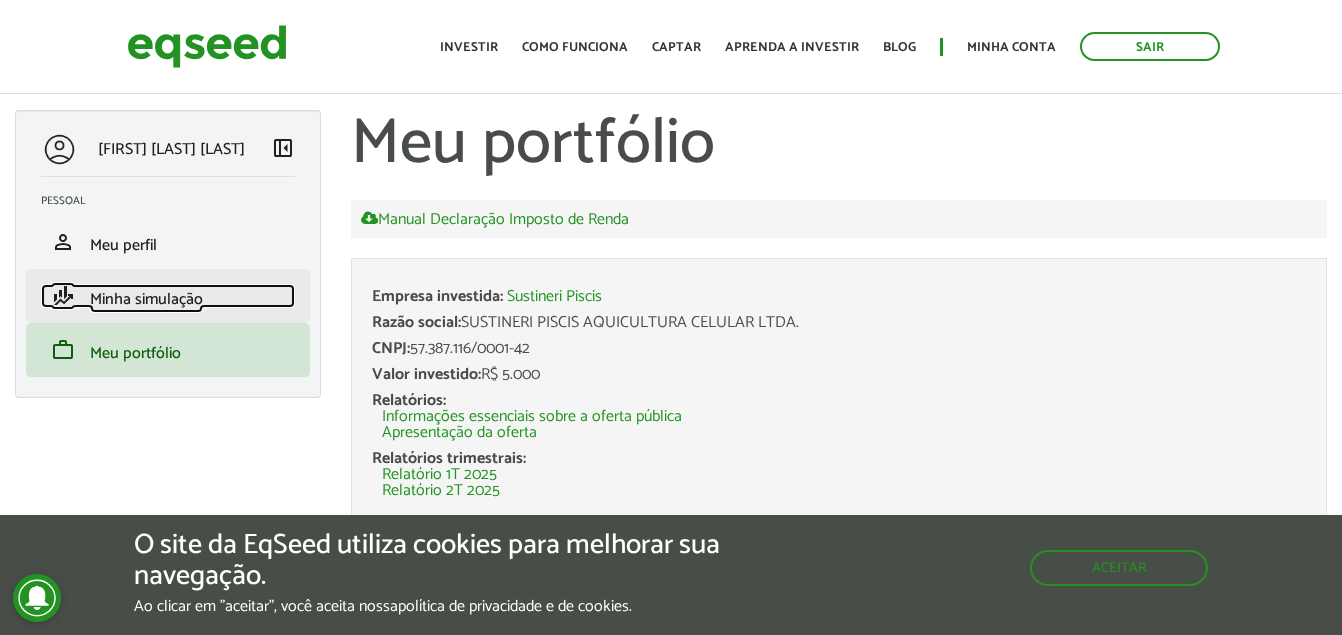 click on "Minha simulação" at bounding box center (146, 299) 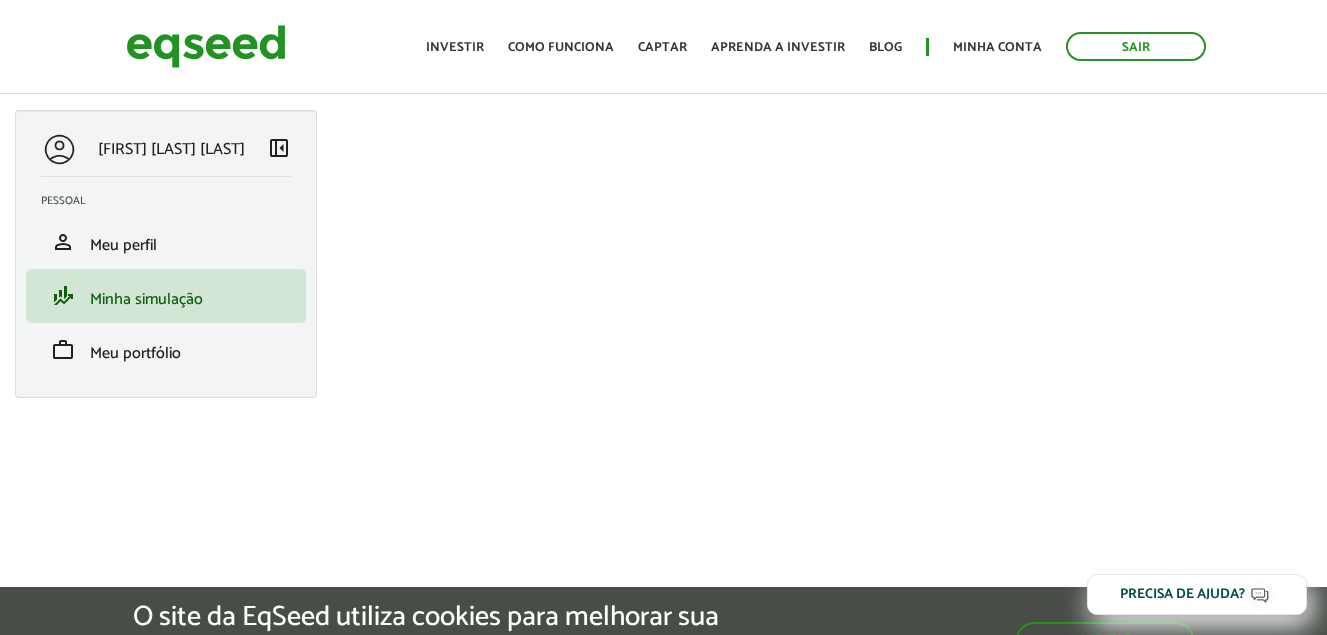 scroll, scrollTop: 0, scrollLeft: 0, axis: both 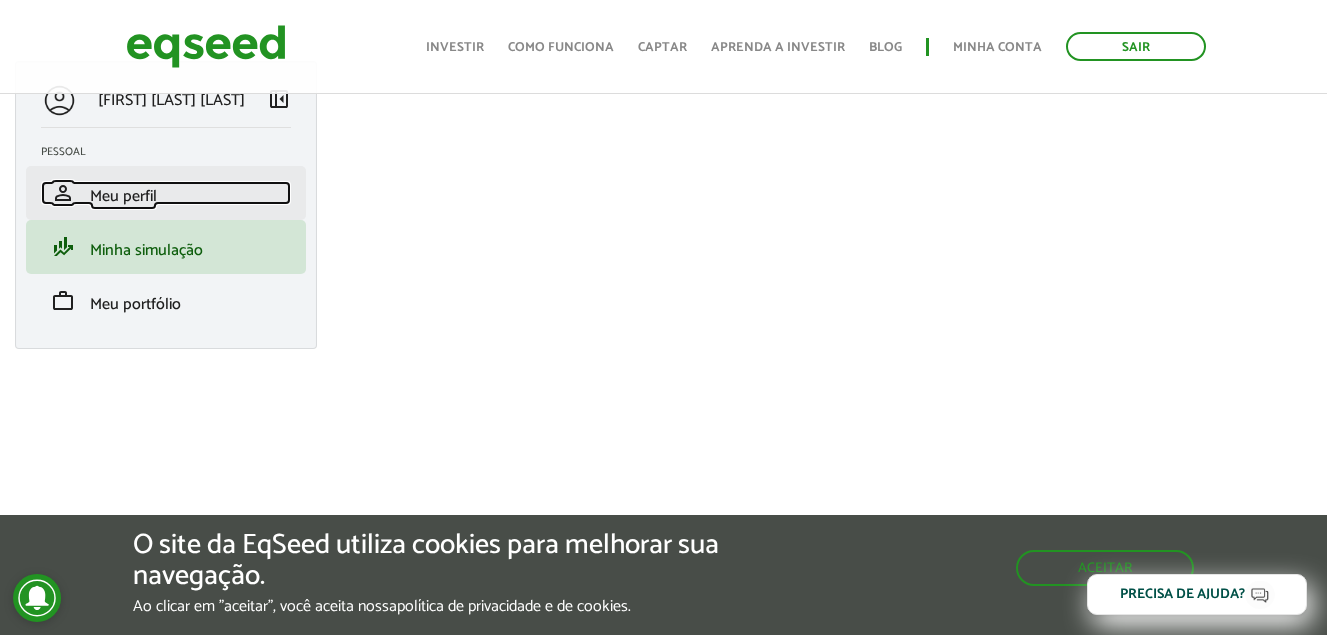 click on "Meu perfil" at bounding box center (123, 196) 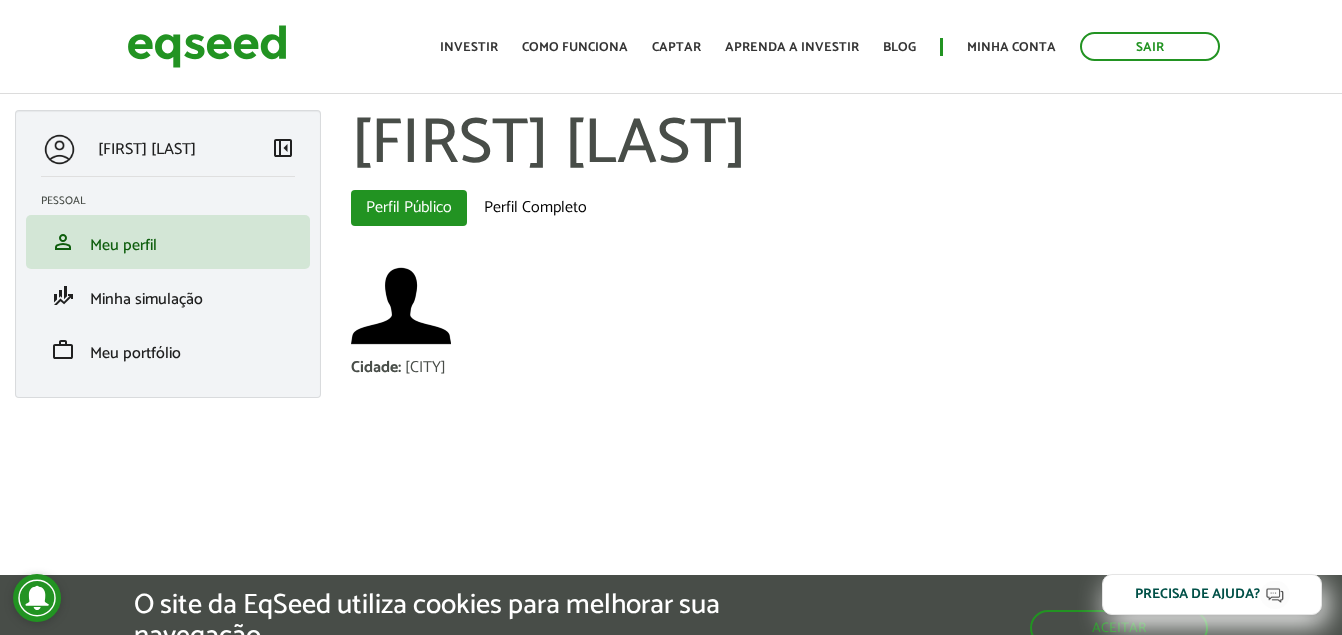 scroll, scrollTop: 0, scrollLeft: 0, axis: both 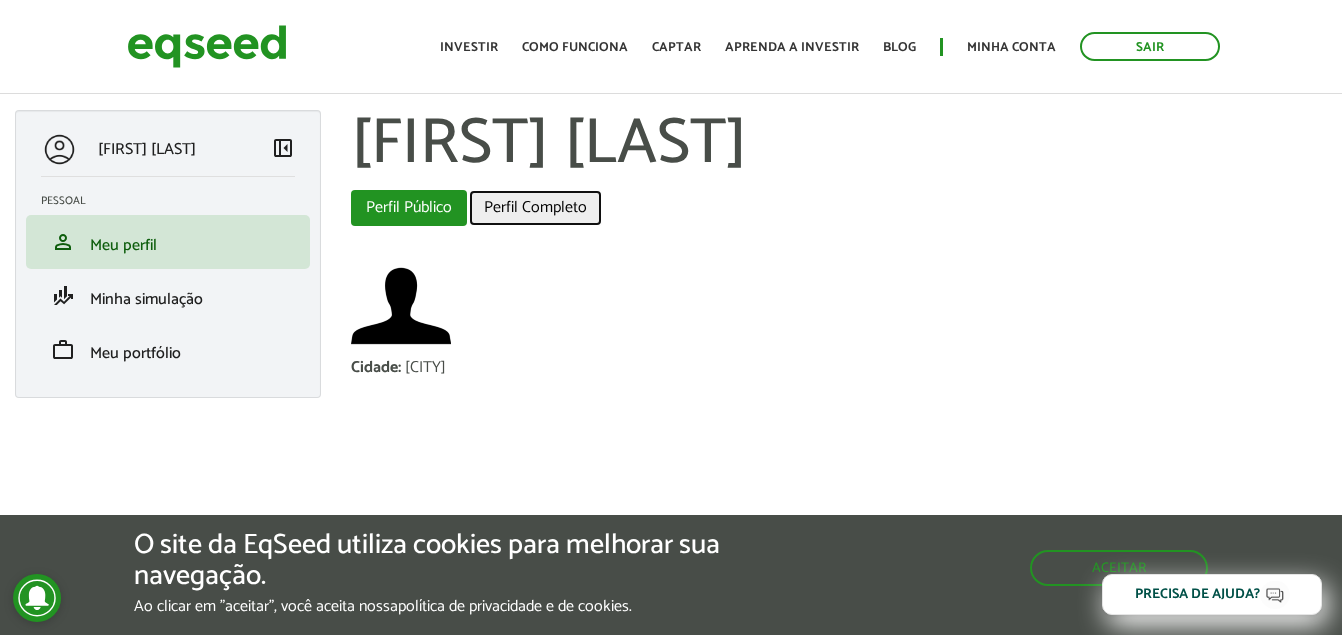click on "Perfil Completo" at bounding box center (535, 208) 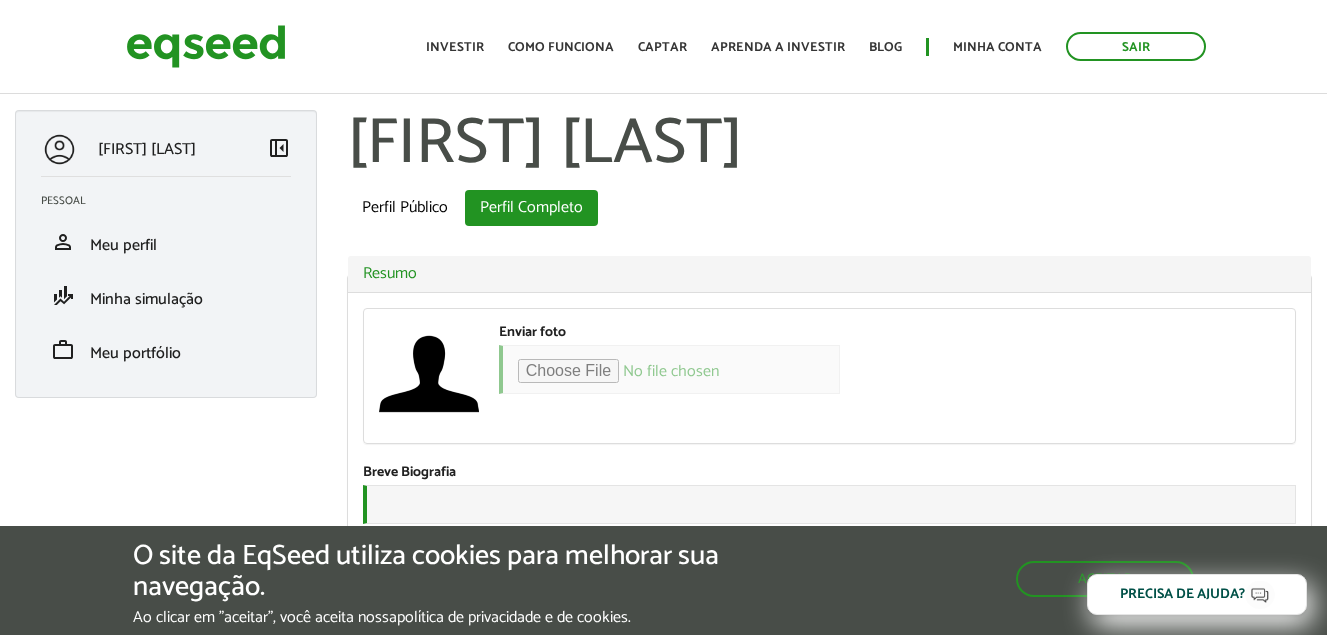 scroll, scrollTop: 0, scrollLeft: 0, axis: both 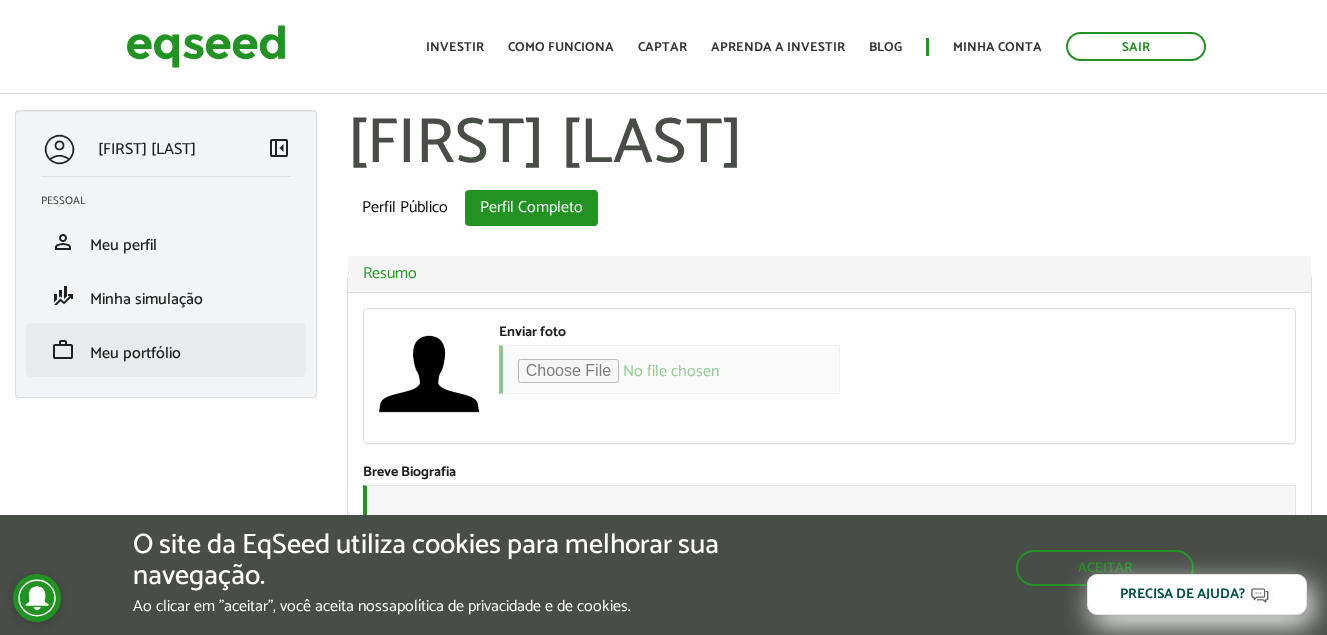 click on "work Meu portfólio" at bounding box center [166, 350] 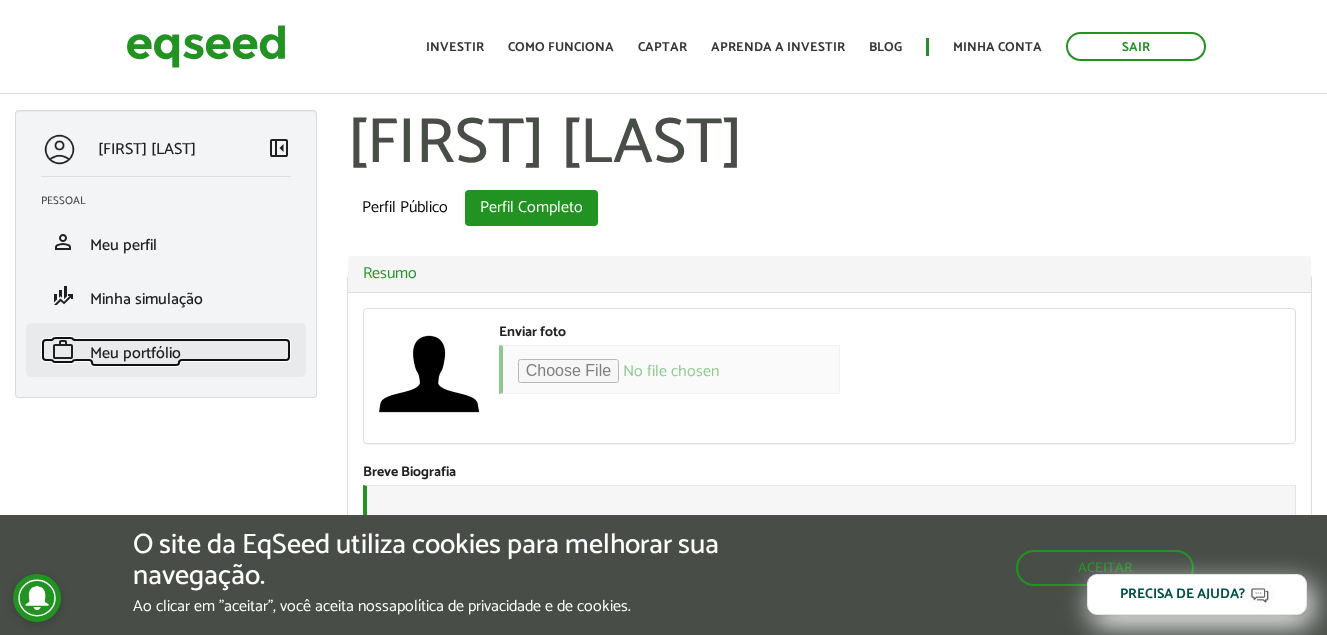 click on "Meu portfólio" at bounding box center [135, 353] 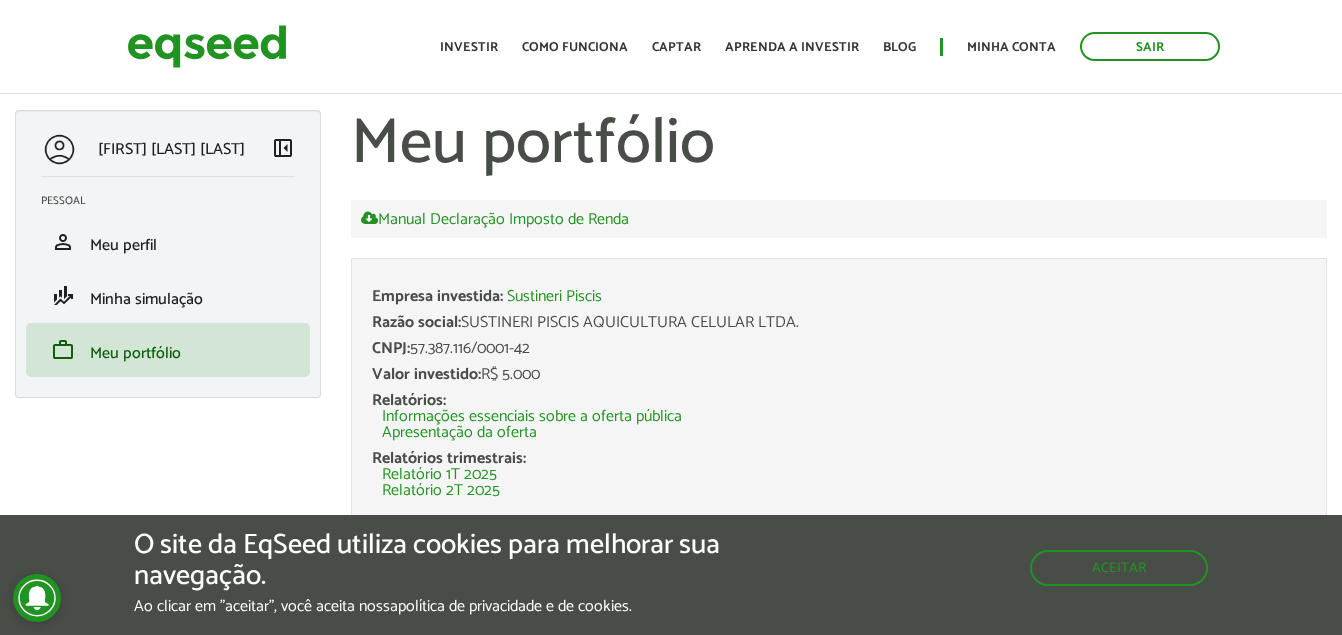 scroll, scrollTop: 0, scrollLeft: 0, axis: both 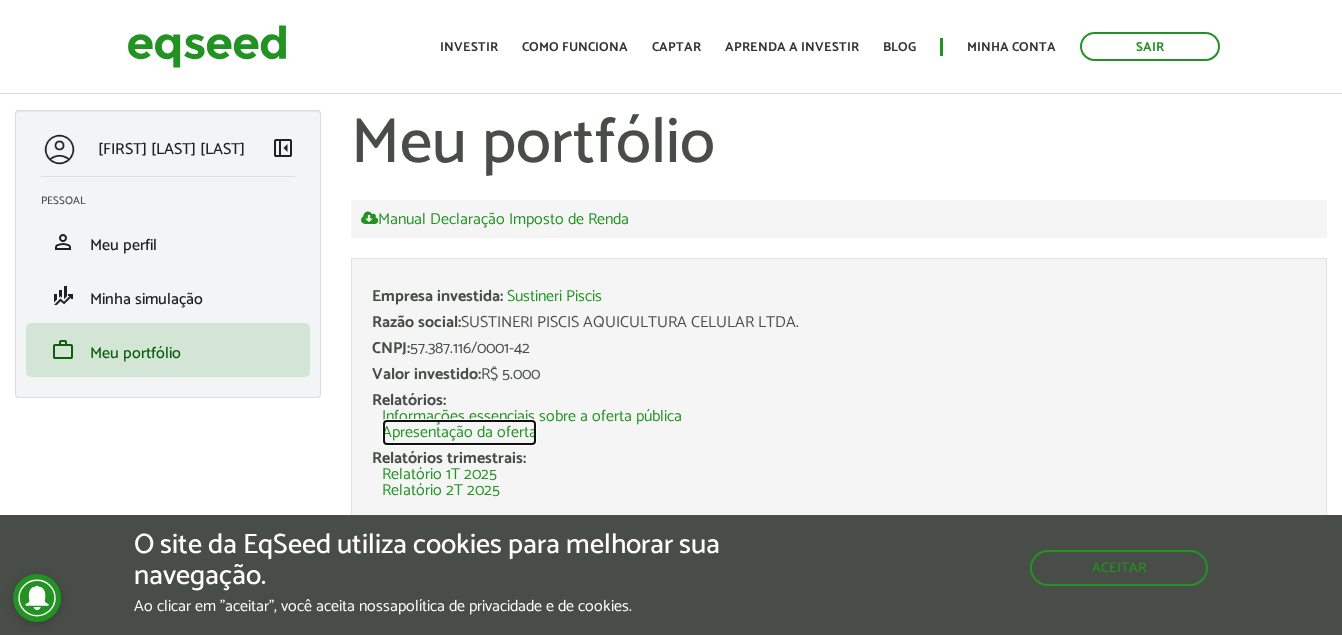 click on "Apresentação da oferta" at bounding box center [459, 433] 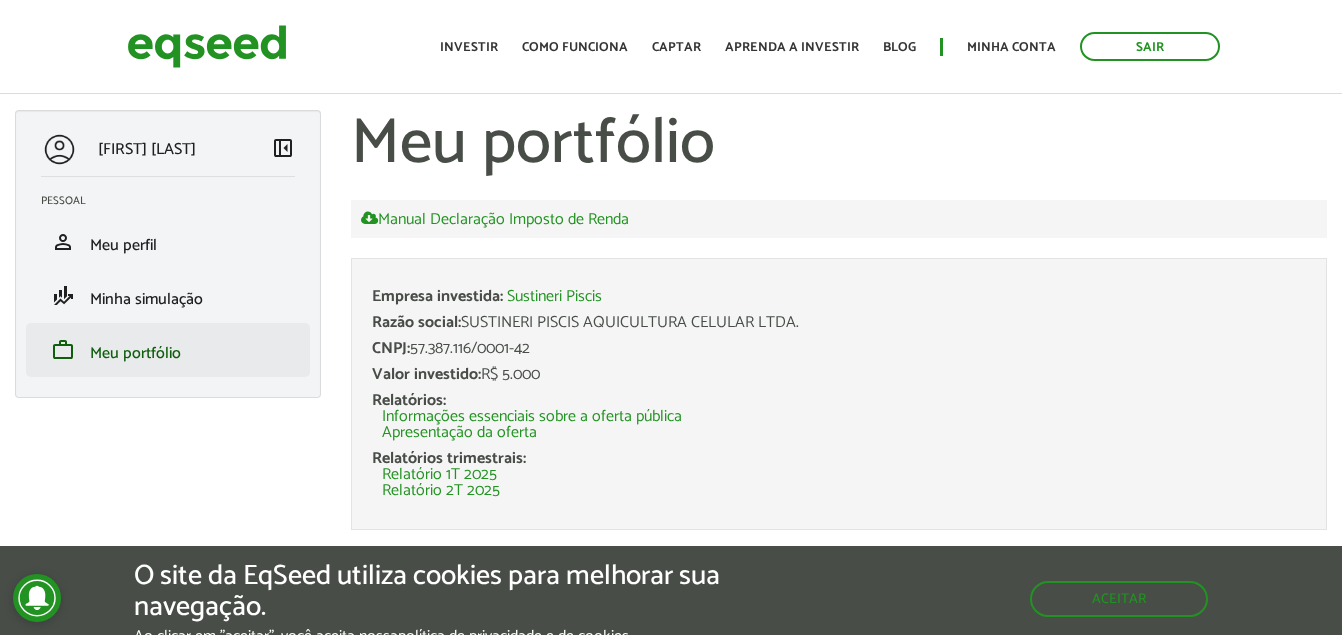 scroll, scrollTop: 0, scrollLeft: 0, axis: both 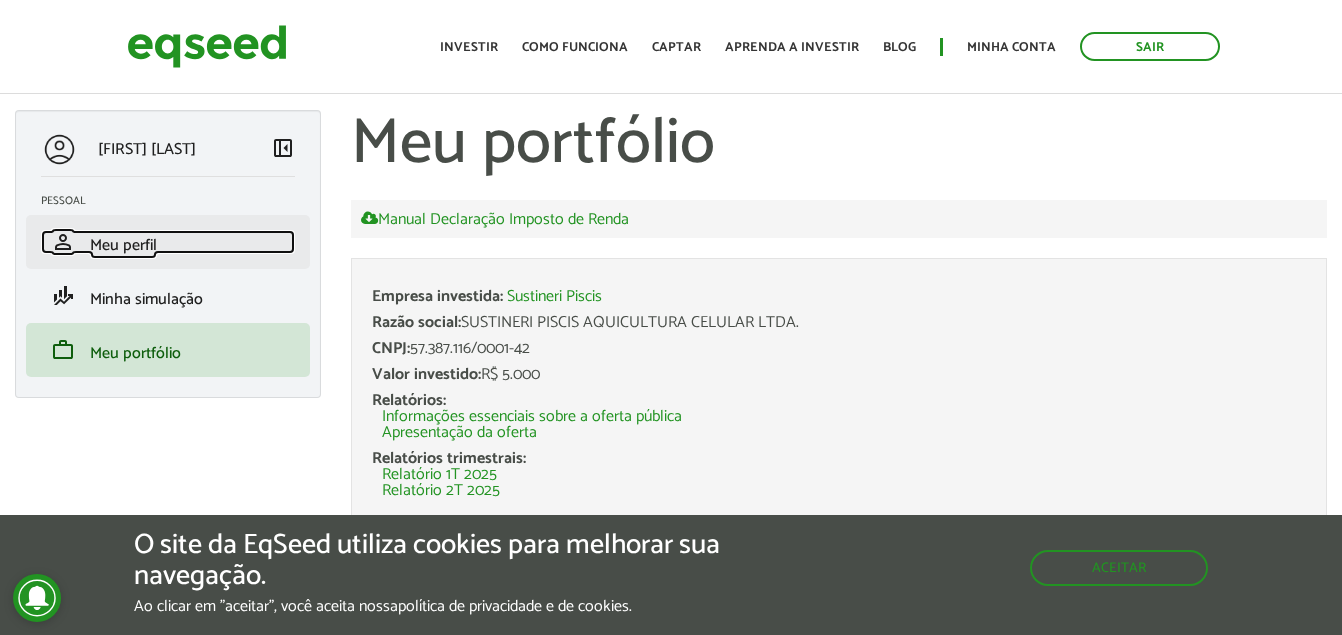 click on "Meu perfil" at bounding box center [123, 245] 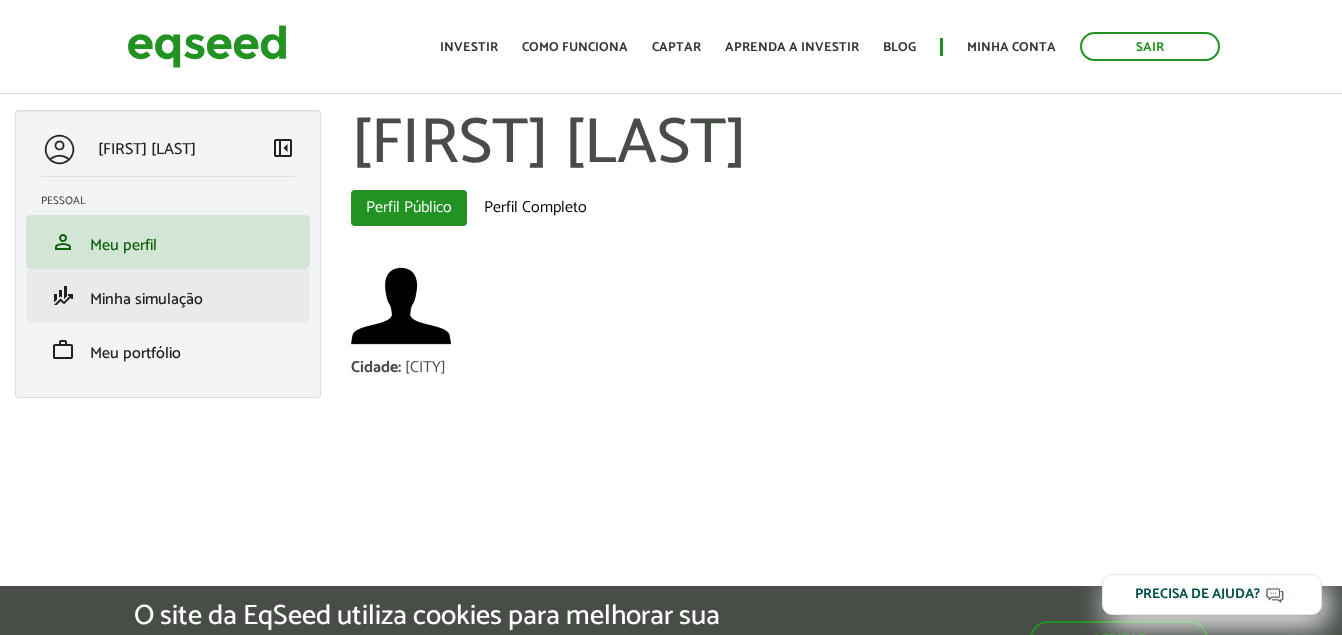 scroll, scrollTop: 0, scrollLeft: 0, axis: both 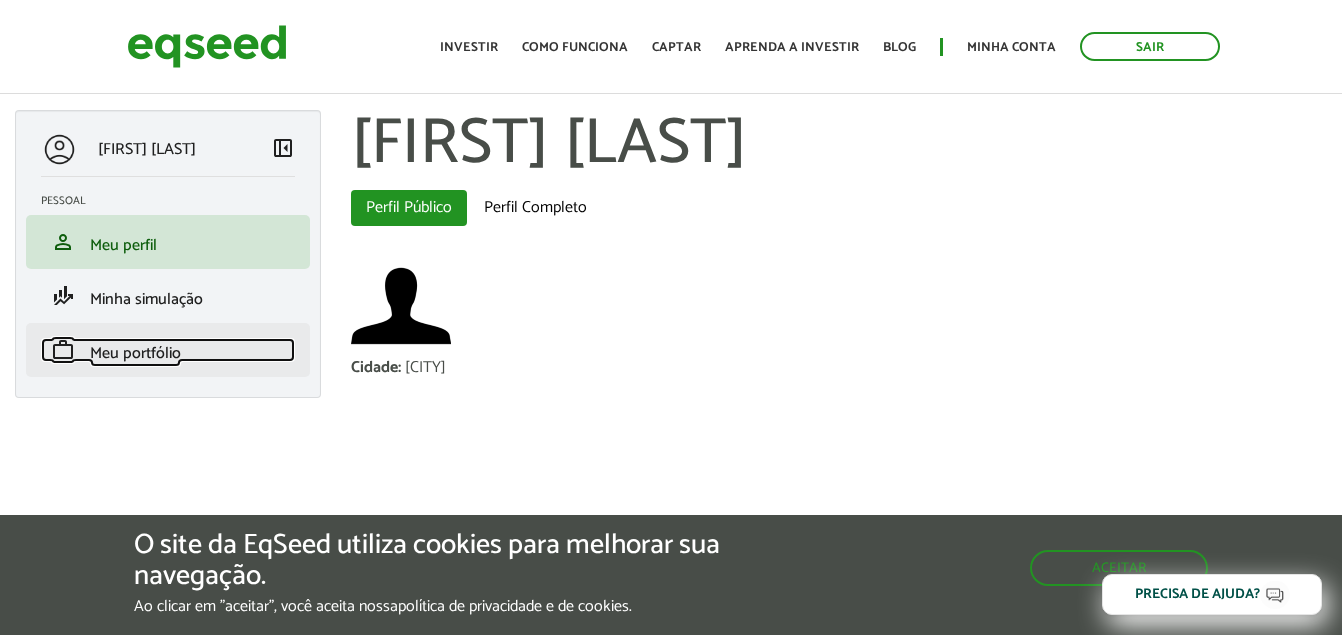 click on "Meu portfólio" at bounding box center [135, 353] 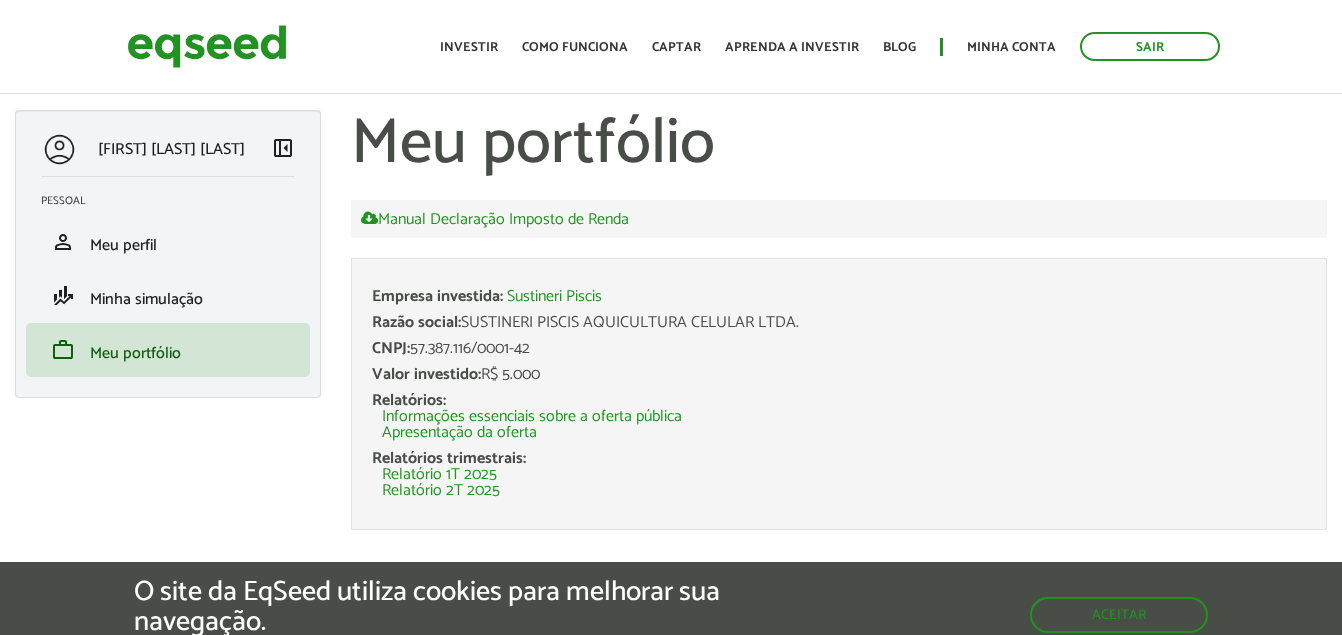 scroll, scrollTop: 0, scrollLeft: 0, axis: both 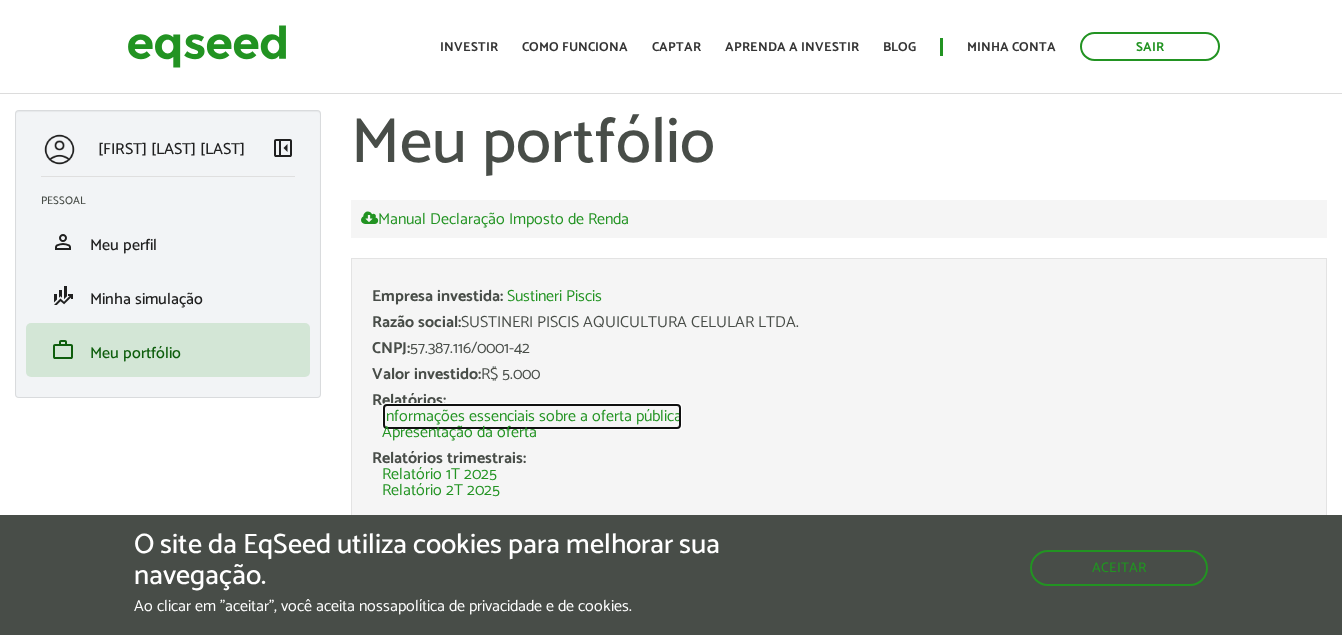 click on "Informações essenciais sobre a oferta pública" at bounding box center [532, 417] 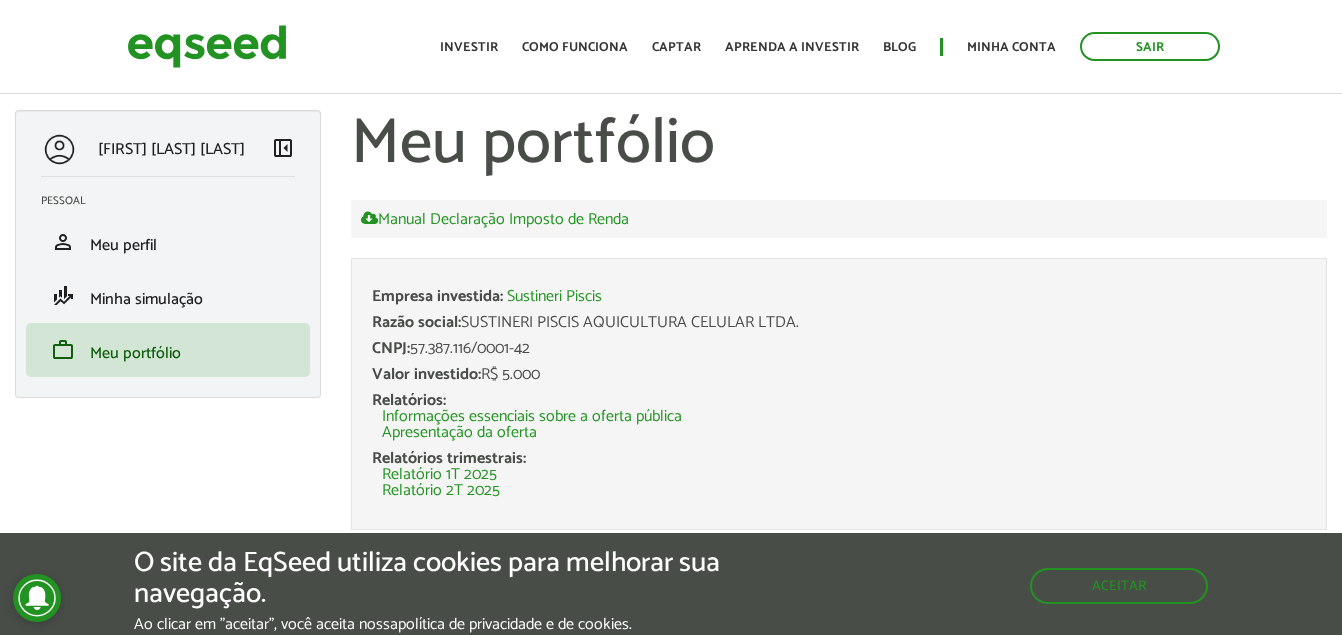 scroll, scrollTop: 0, scrollLeft: 0, axis: both 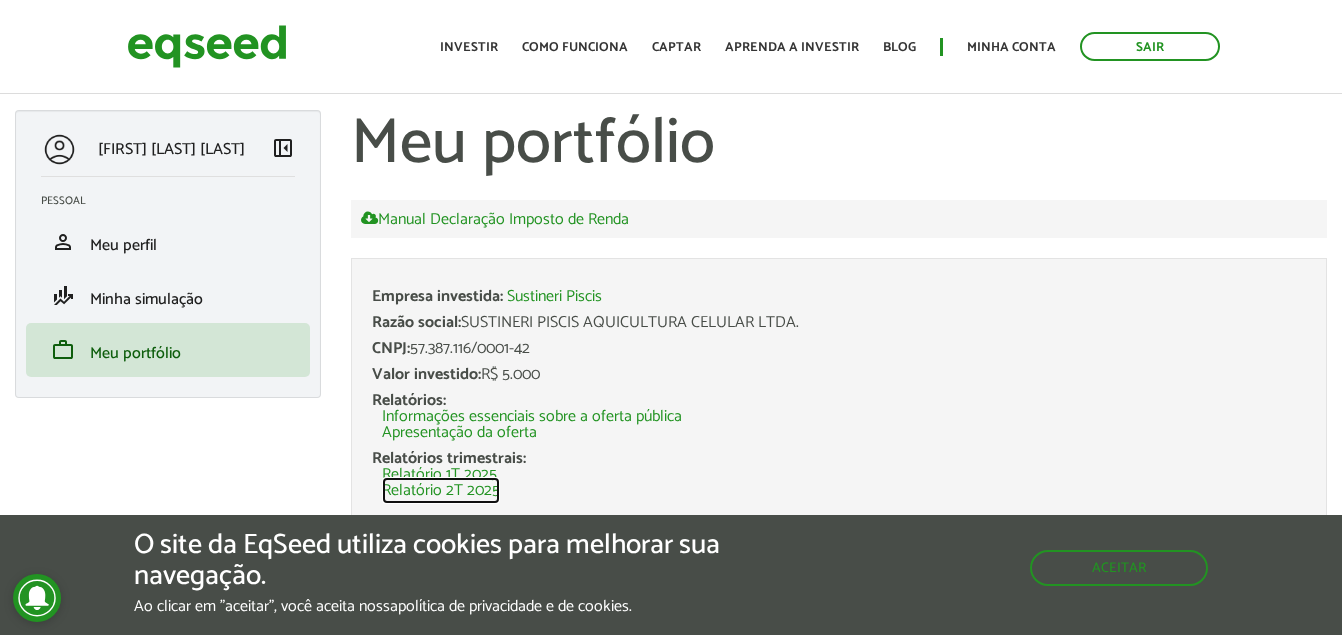 click on "Relatório 2T 2025" at bounding box center (441, 491) 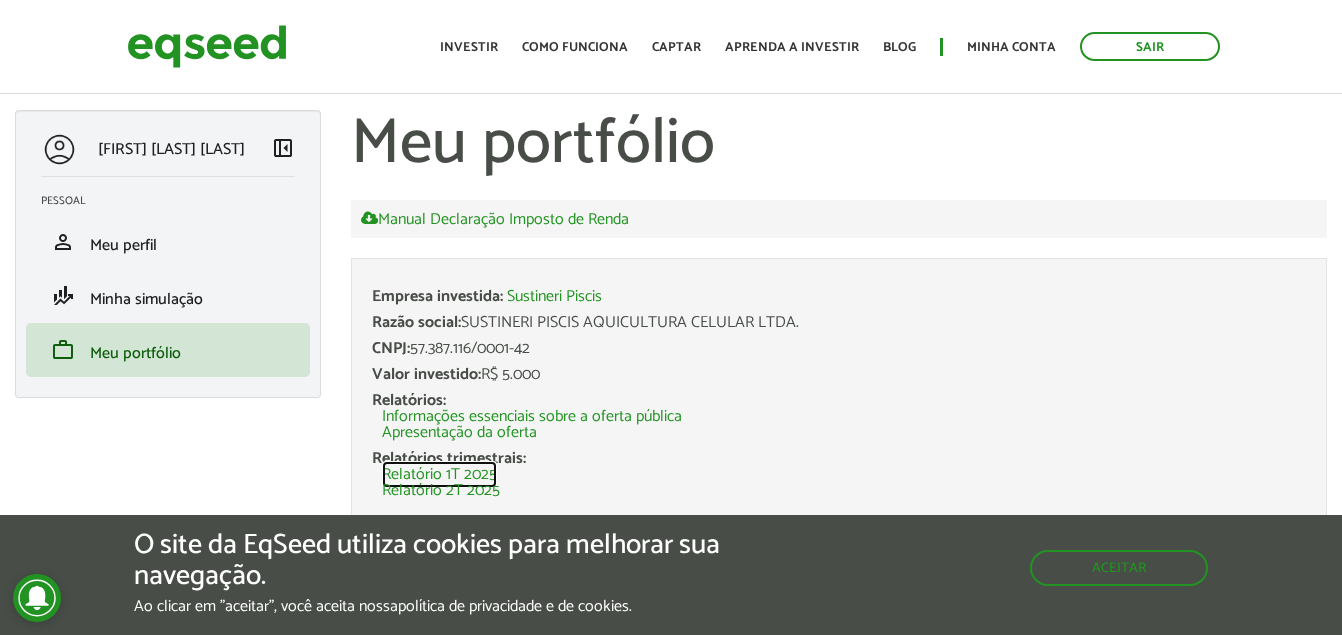 click on "Relatório 1T 2025" at bounding box center [439, 475] 